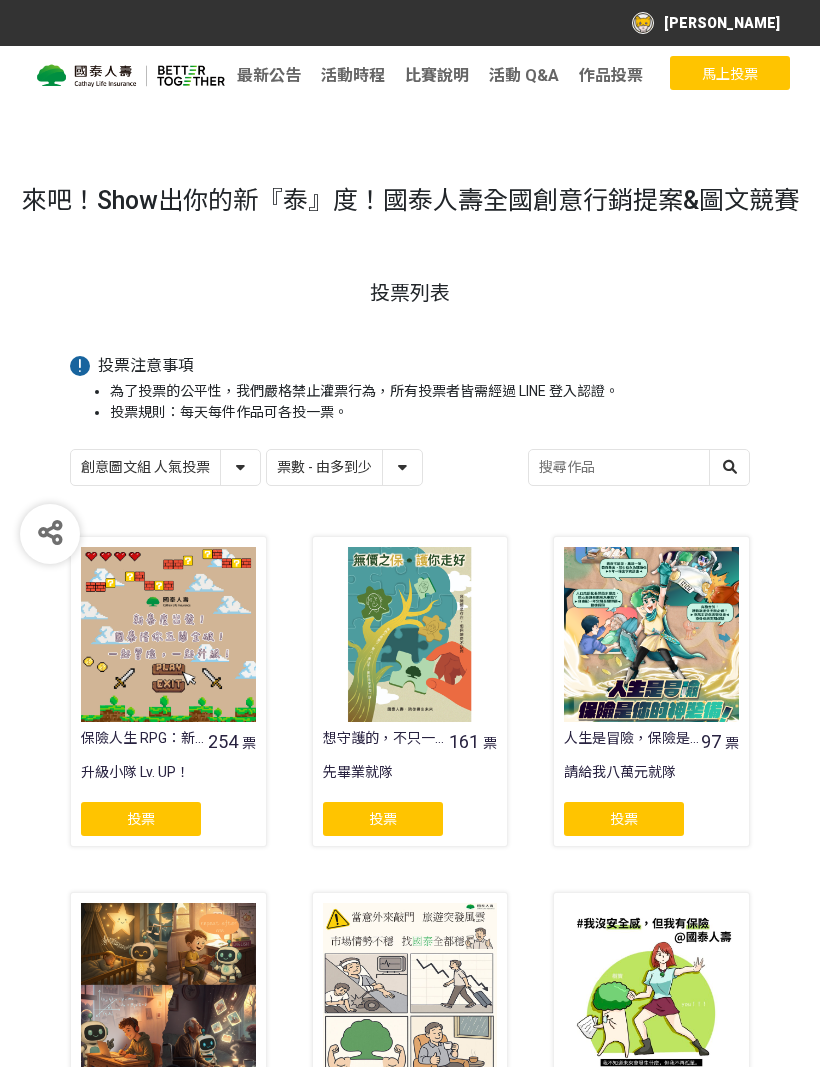 select on "vote" 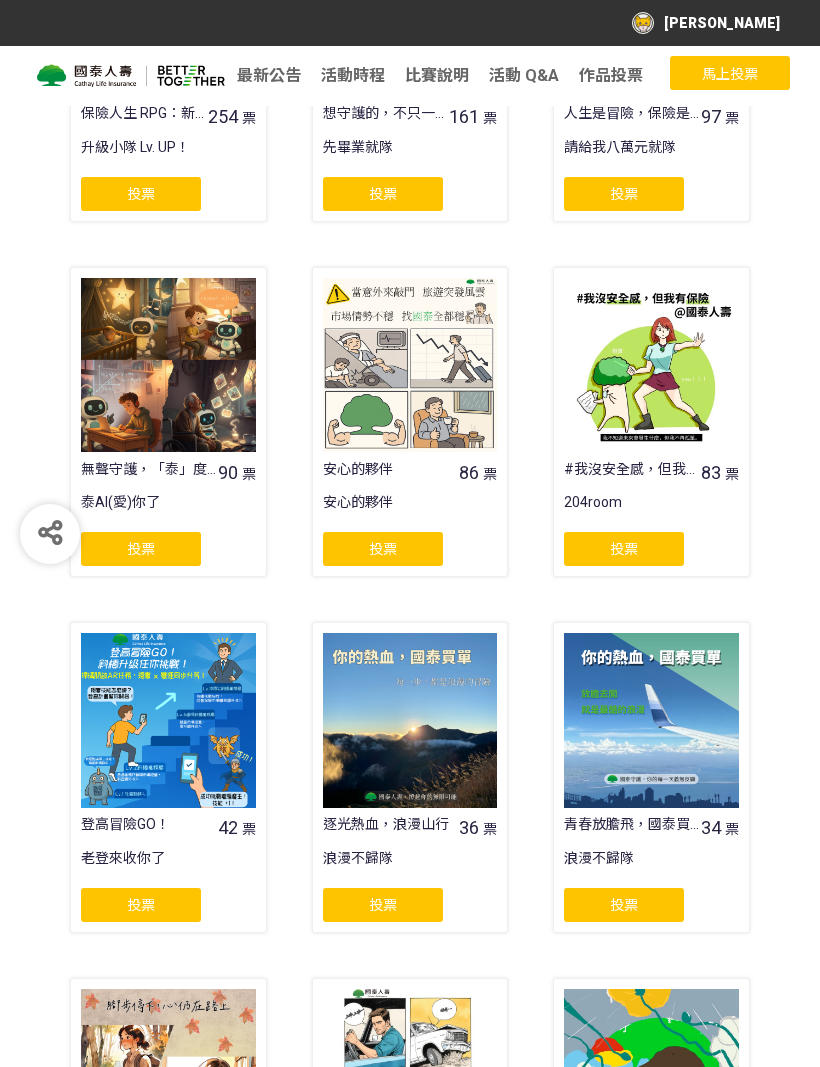 scroll, scrollTop: 0, scrollLeft: 0, axis: both 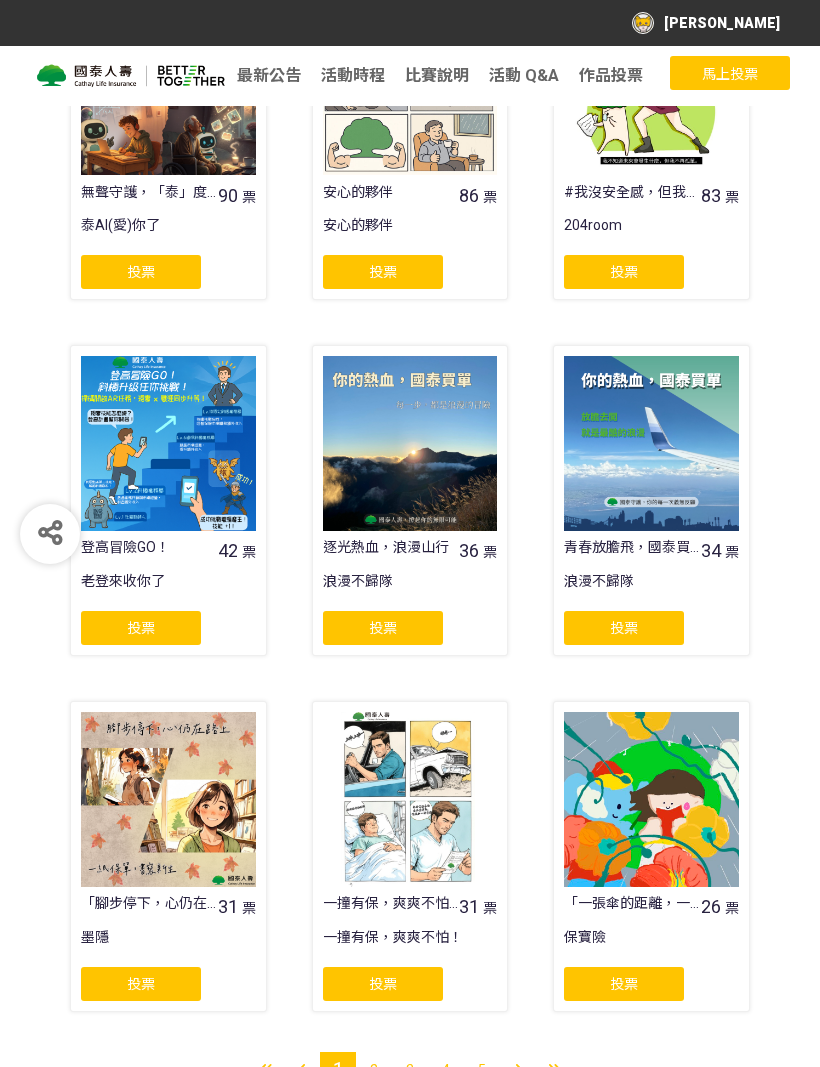 click on "投票" 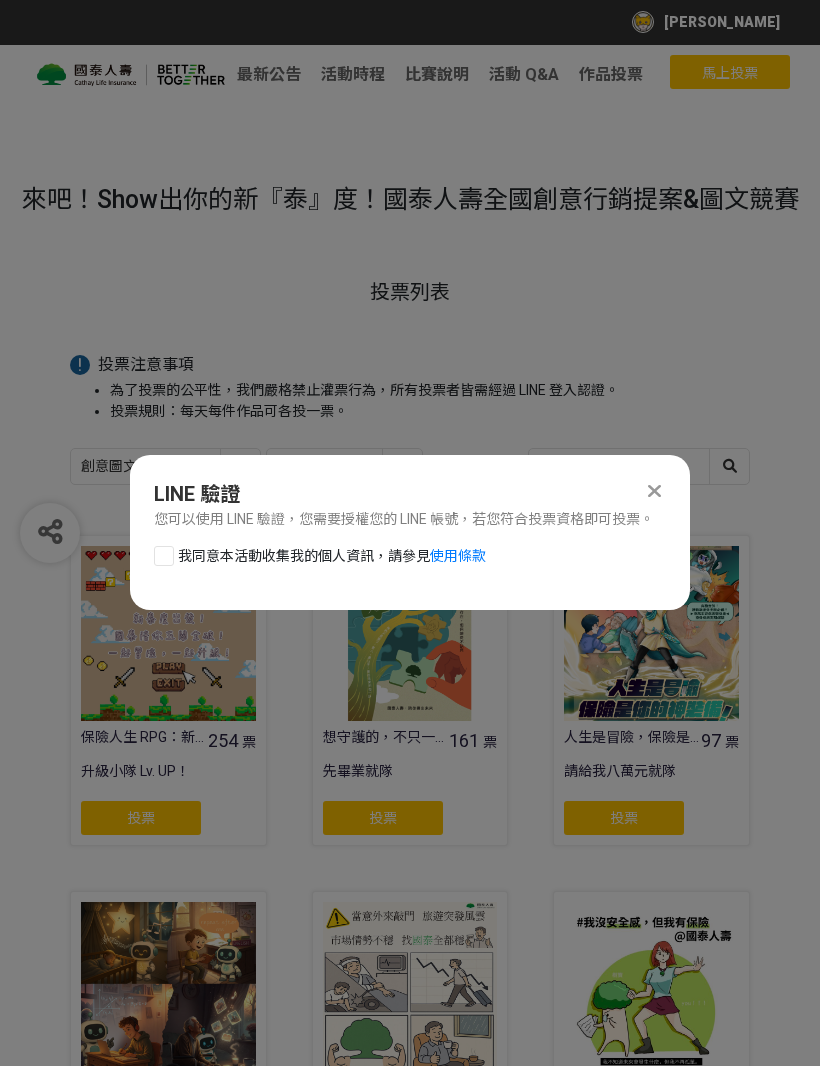 click at bounding box center [164, 557] 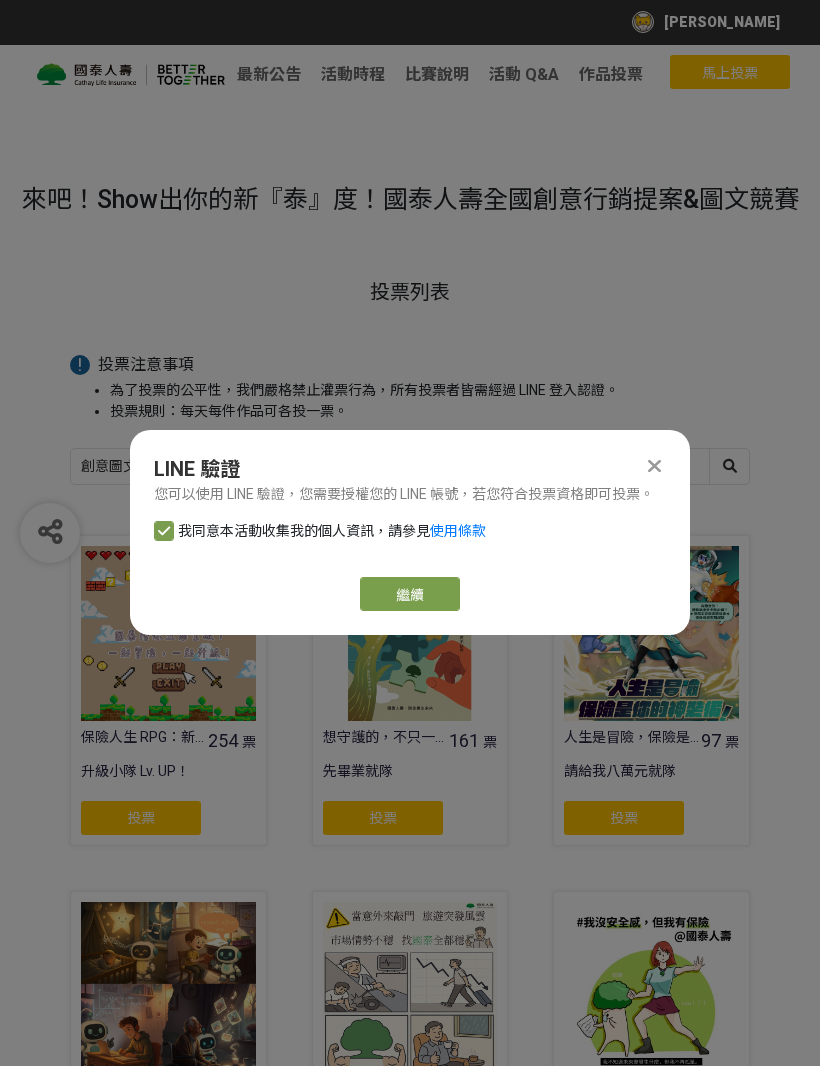 click on "繼續" at bounding box center (410, 595) 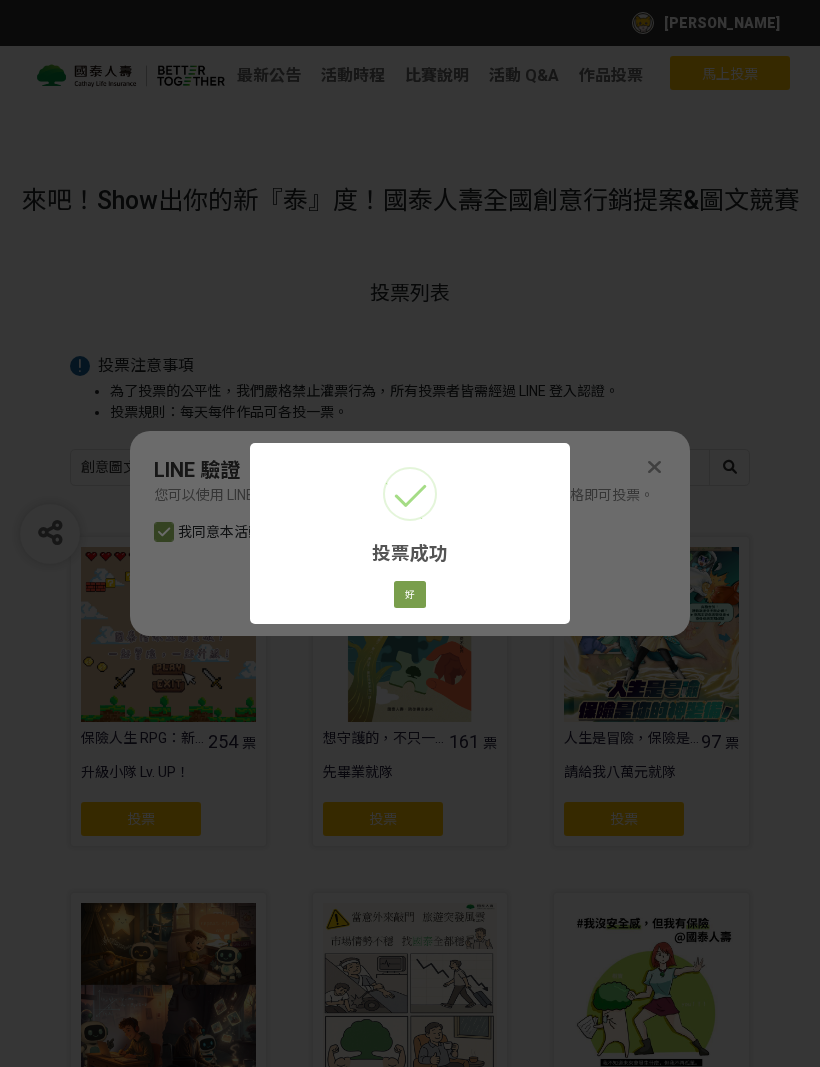 click on "好" at bounding box center (410, 595) 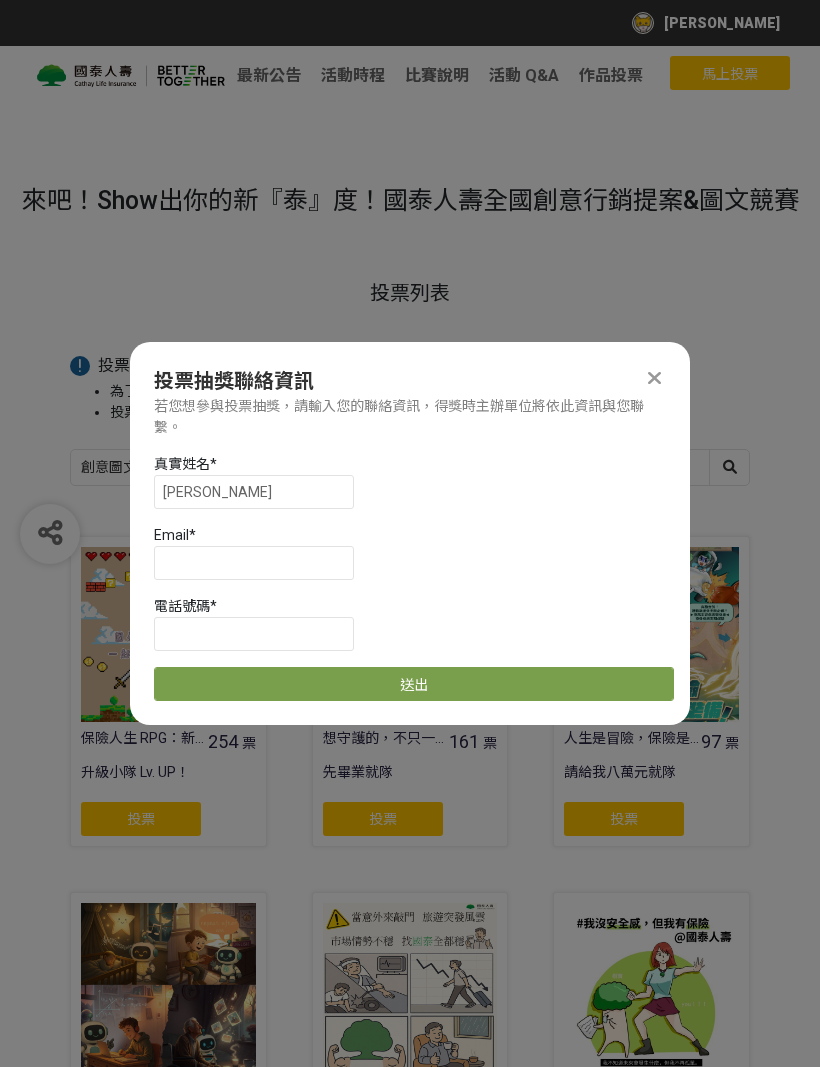 click at bounding box center [654, 378] 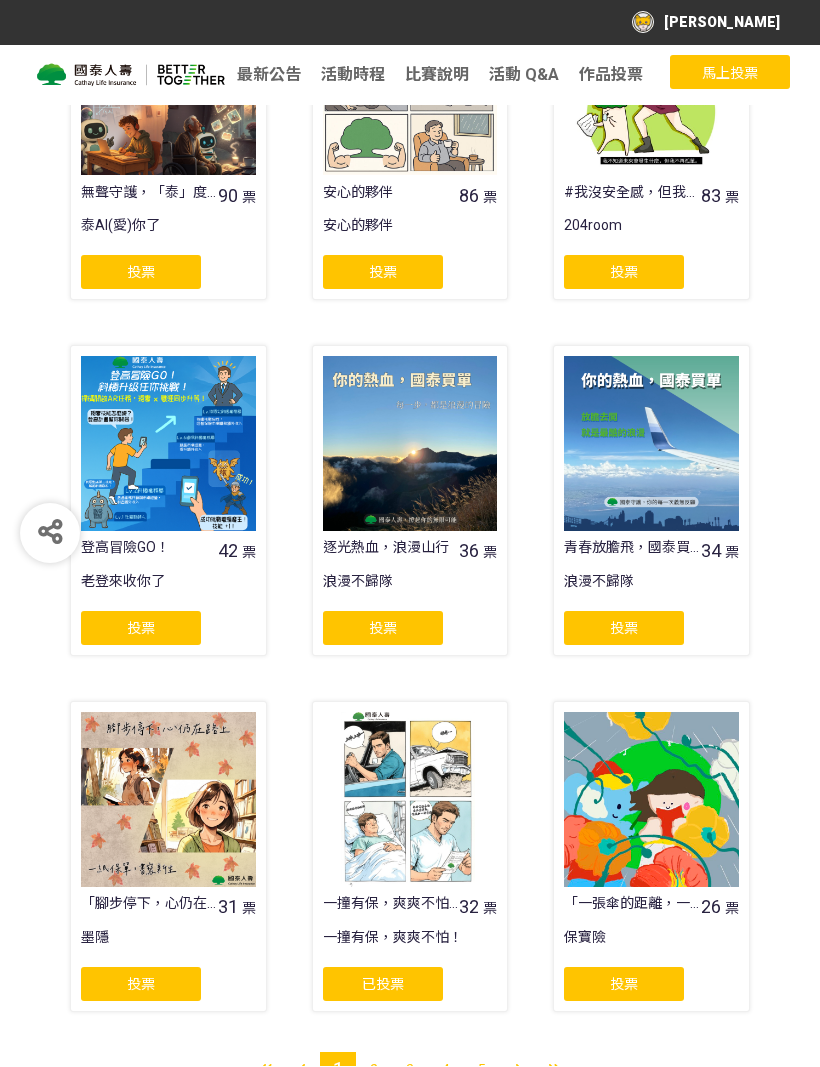 scroll, scrollTop: 902, scrollLeft: 0, axis: vertical 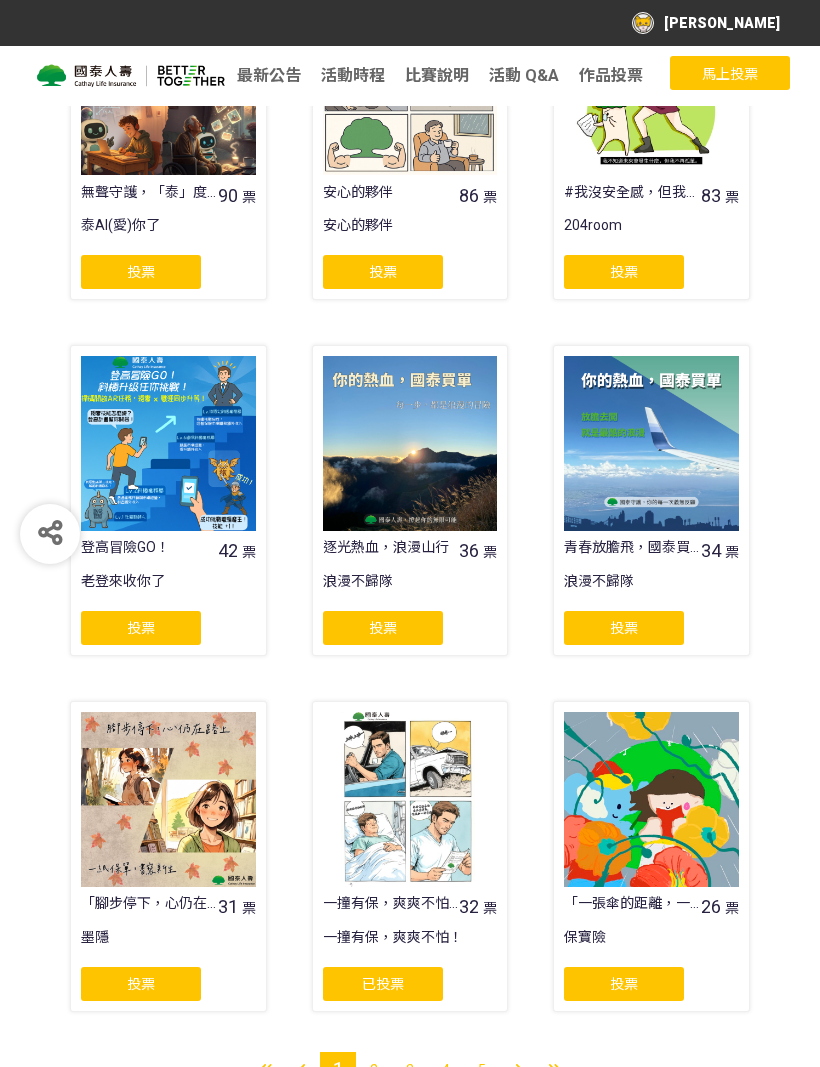 click on "投票" 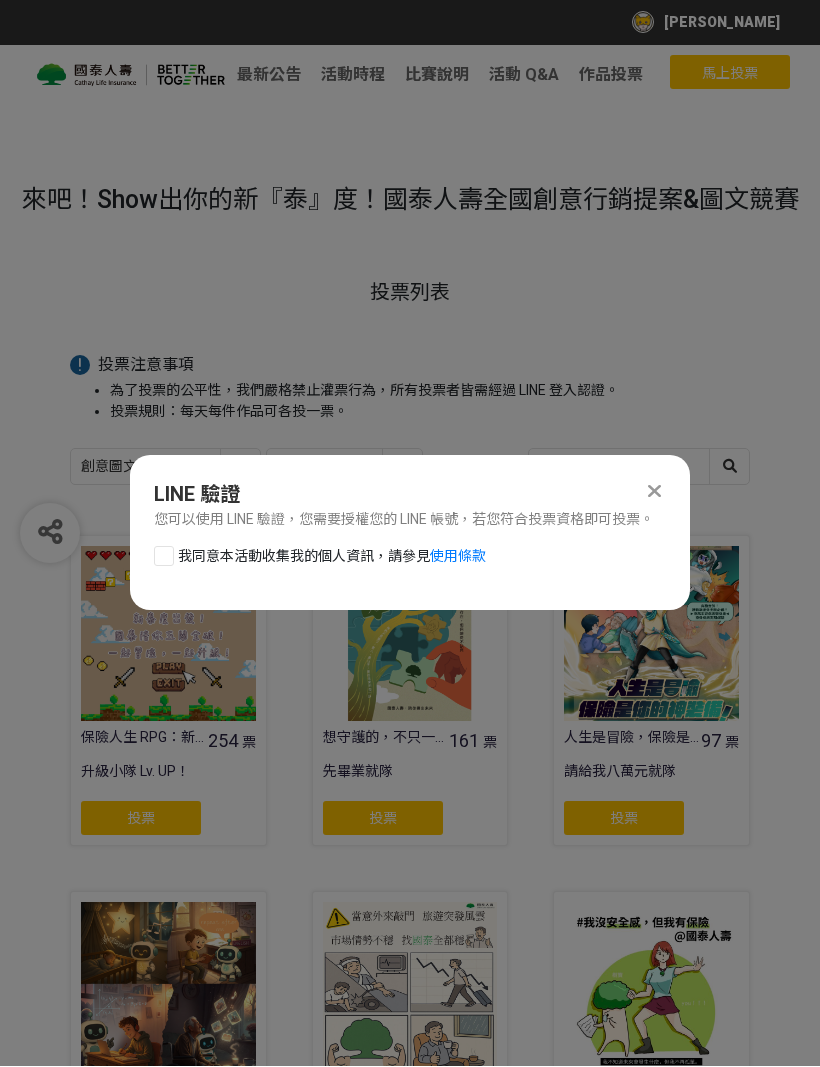 click at bounding box center [164, 557] 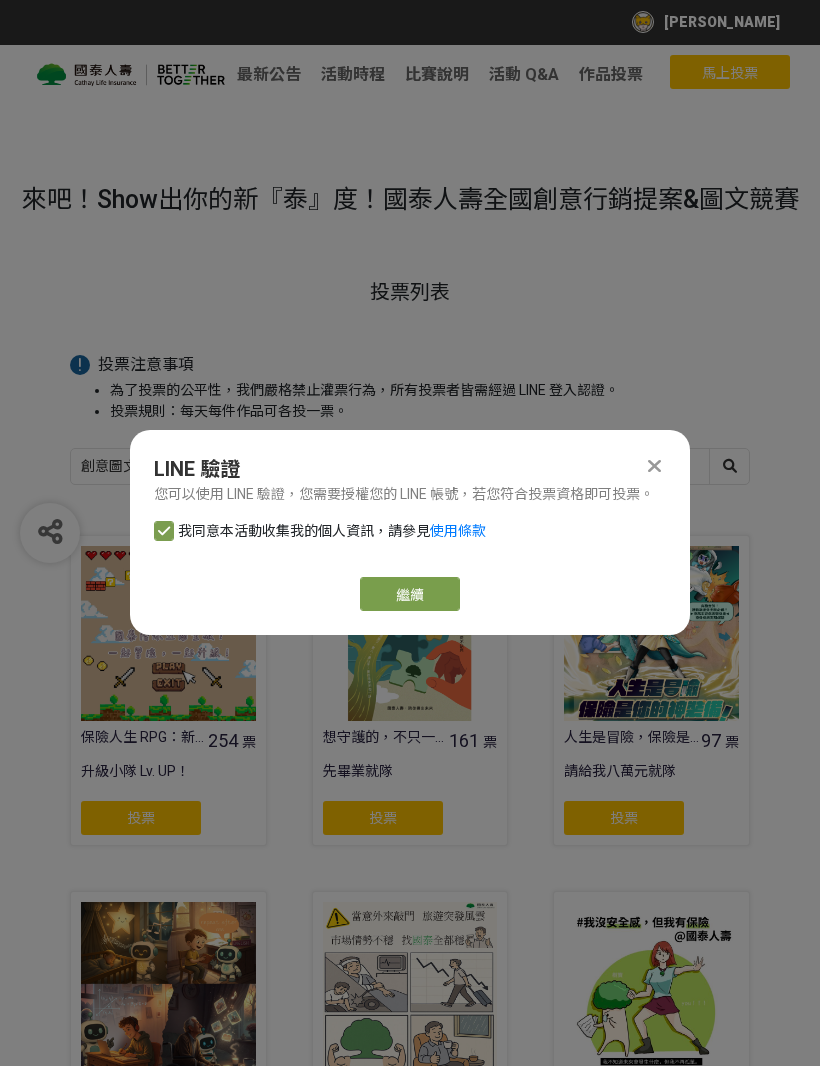 click on "繼續" at bounding box center [410, 595] 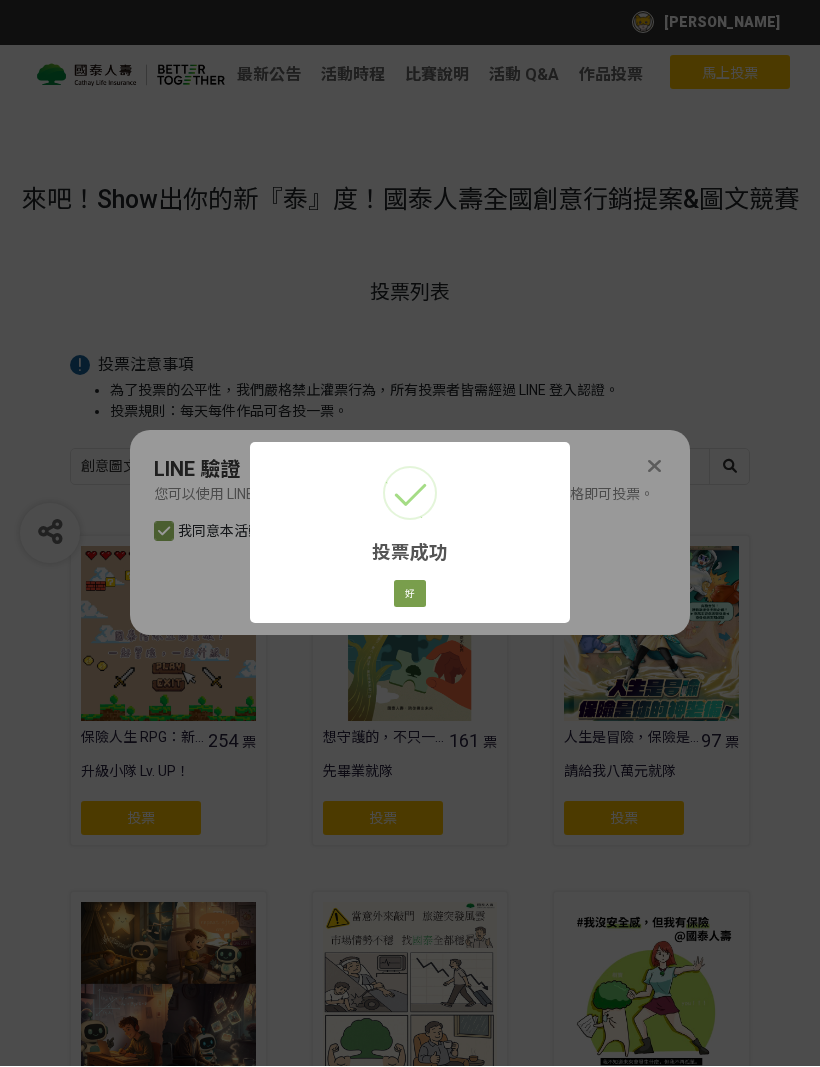 click on "好" at bounding box center (410, 595) 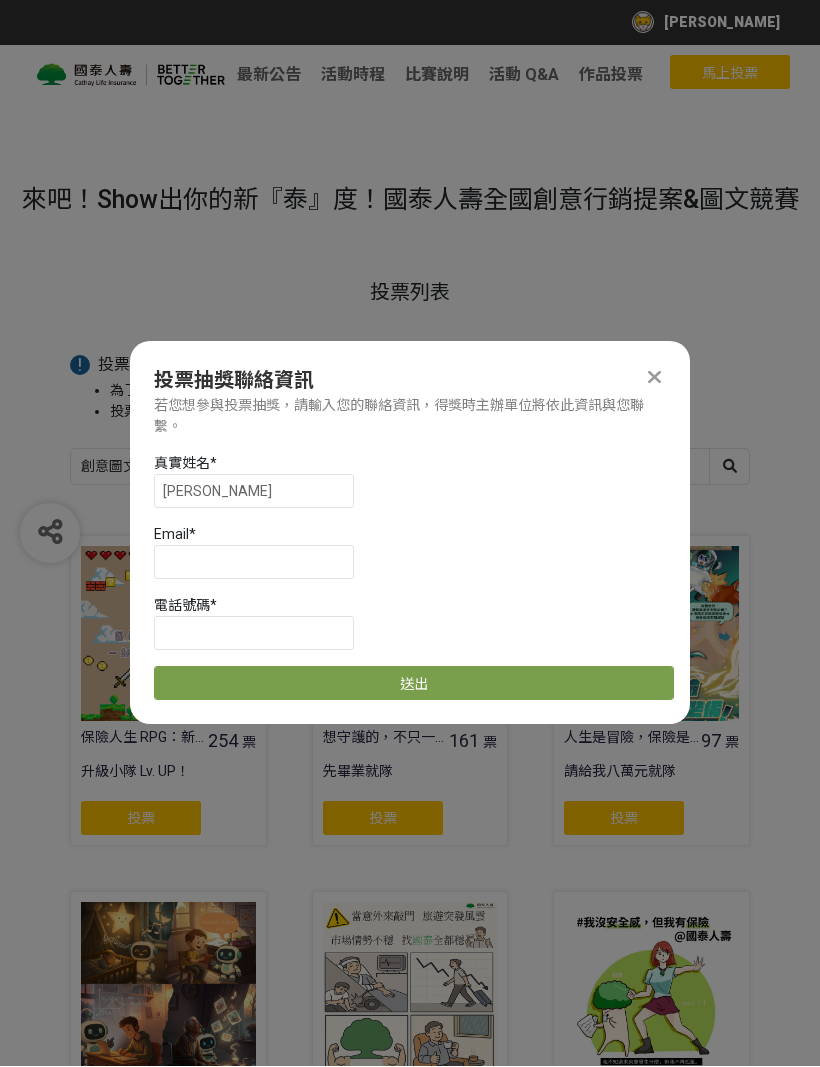 click at bounding box center [654, 378] 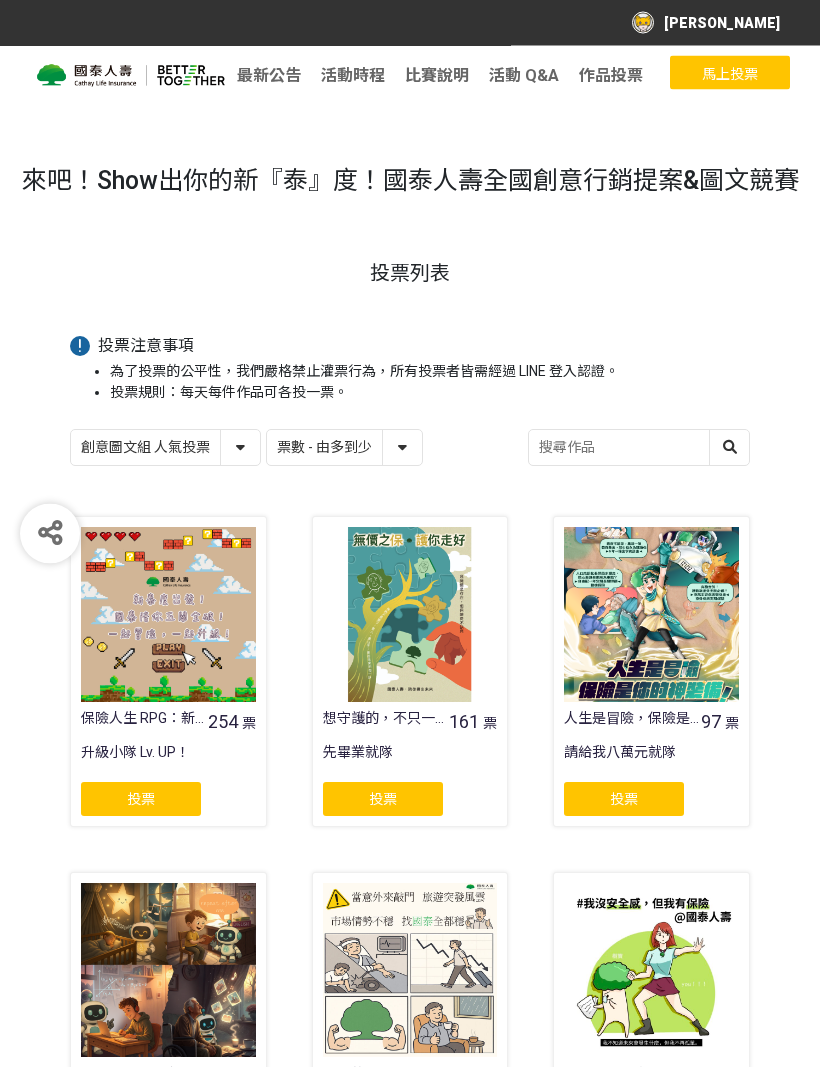 scroll, scrollTop: 0, scrollLeft: 0, axis: both 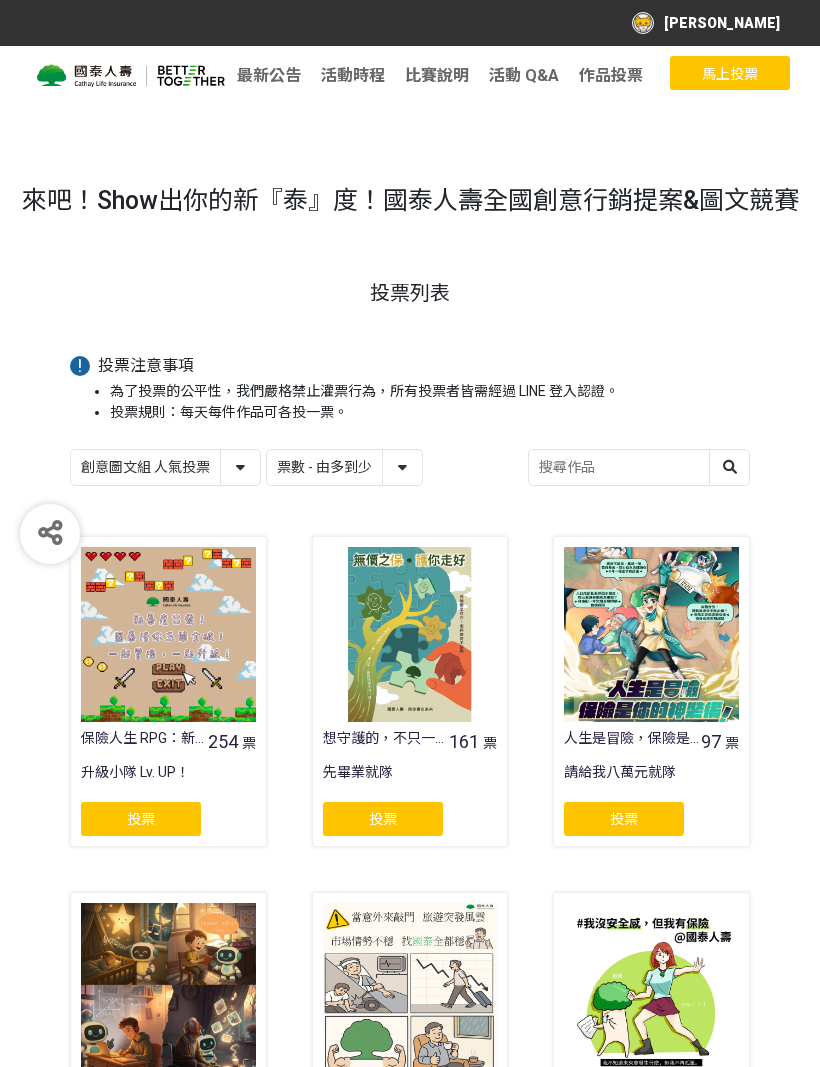 click on "創意圖文組 人氣投票 行銷提案組 人氣投票" at bounding box center [165, 467] 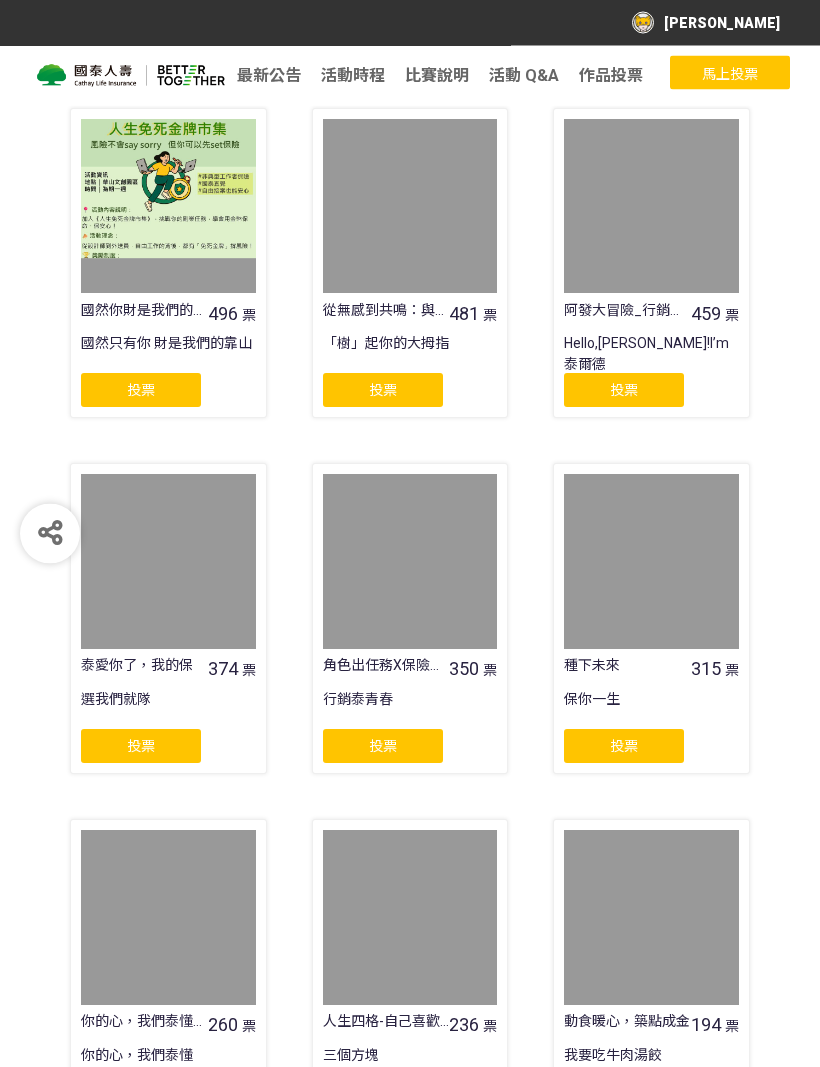 scroll, scrollTop: 948, scrollLeft: 0, axis: vertical 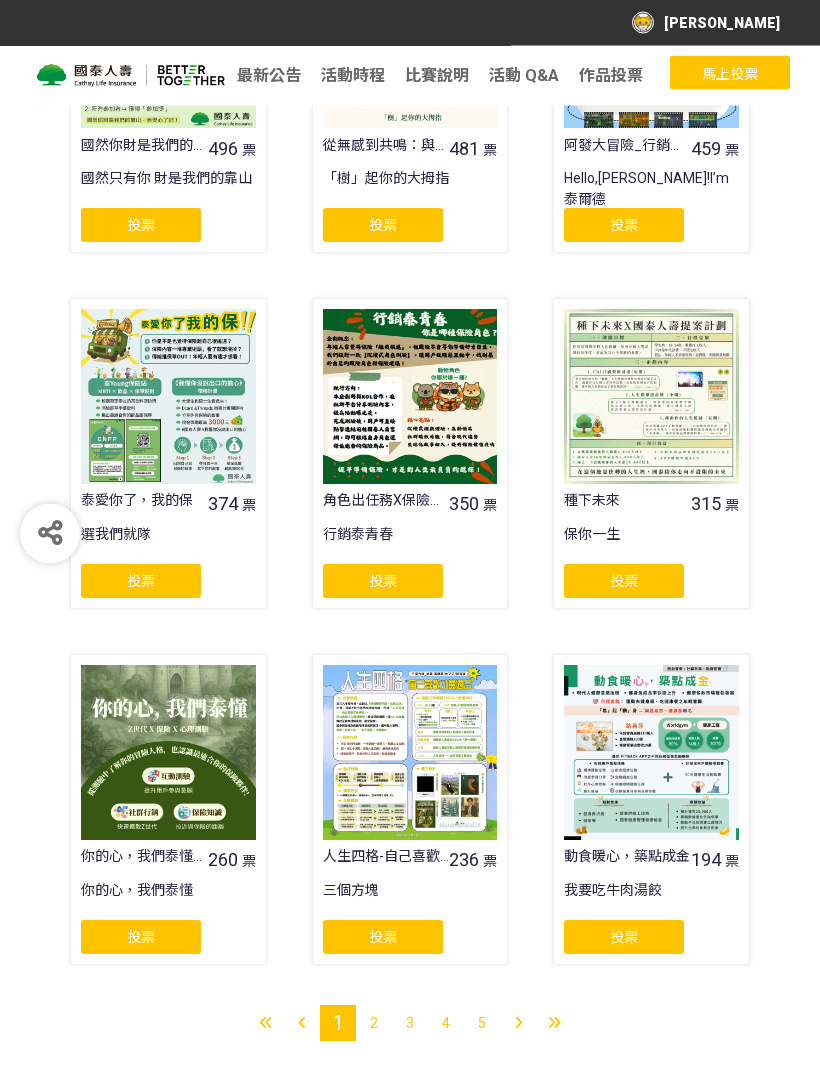 click on "3" at bounding box center [410, 1024] 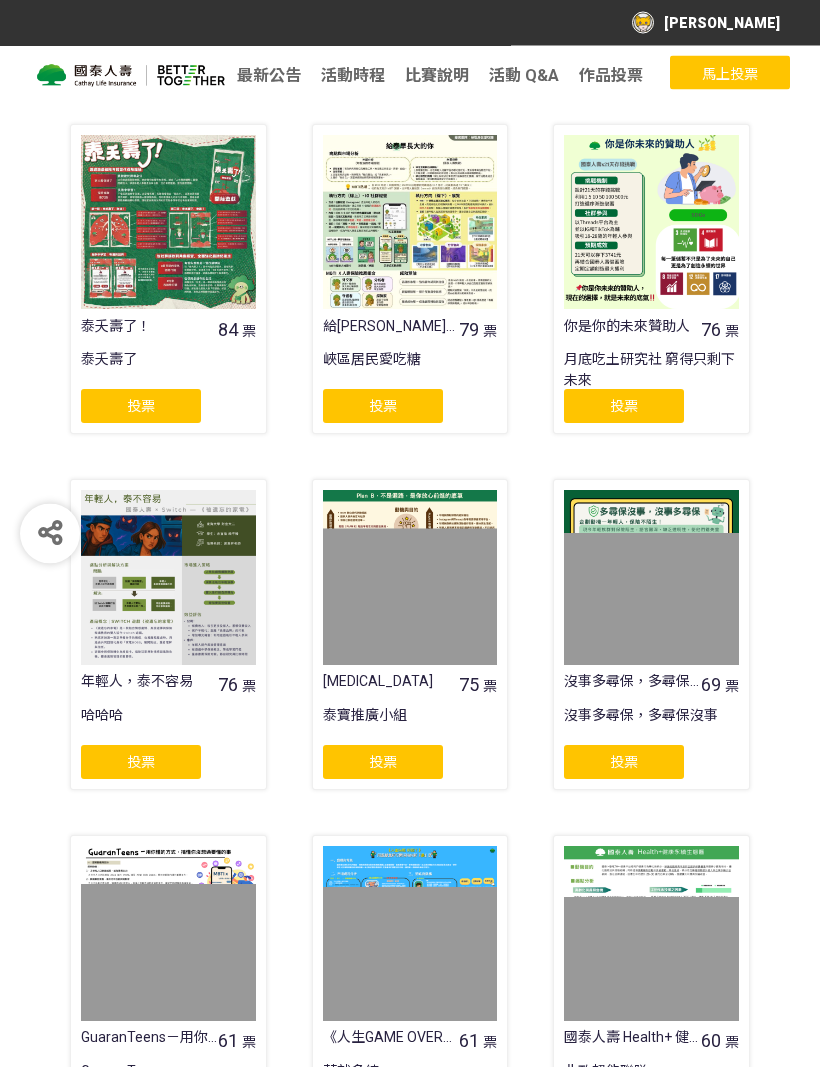 scroll, scrollTop: 948, scrollLeft: 0, axis: vertical 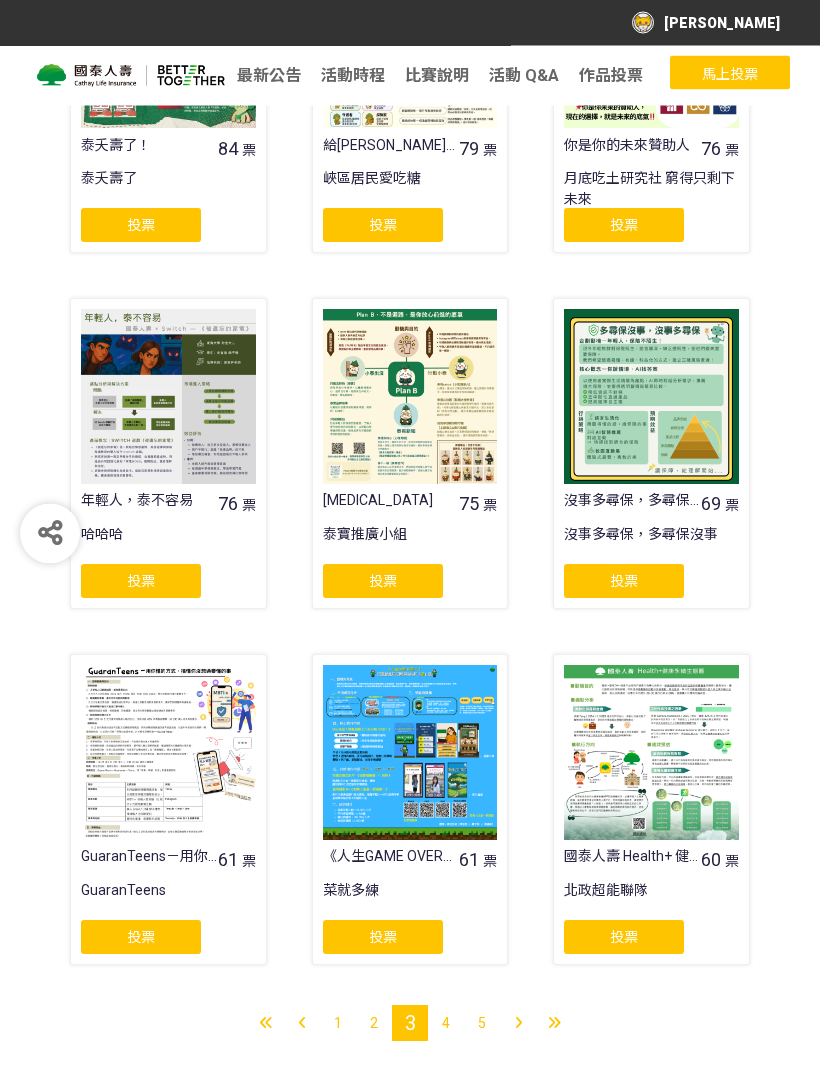 click on "4" at bounding box center [446, 1024] 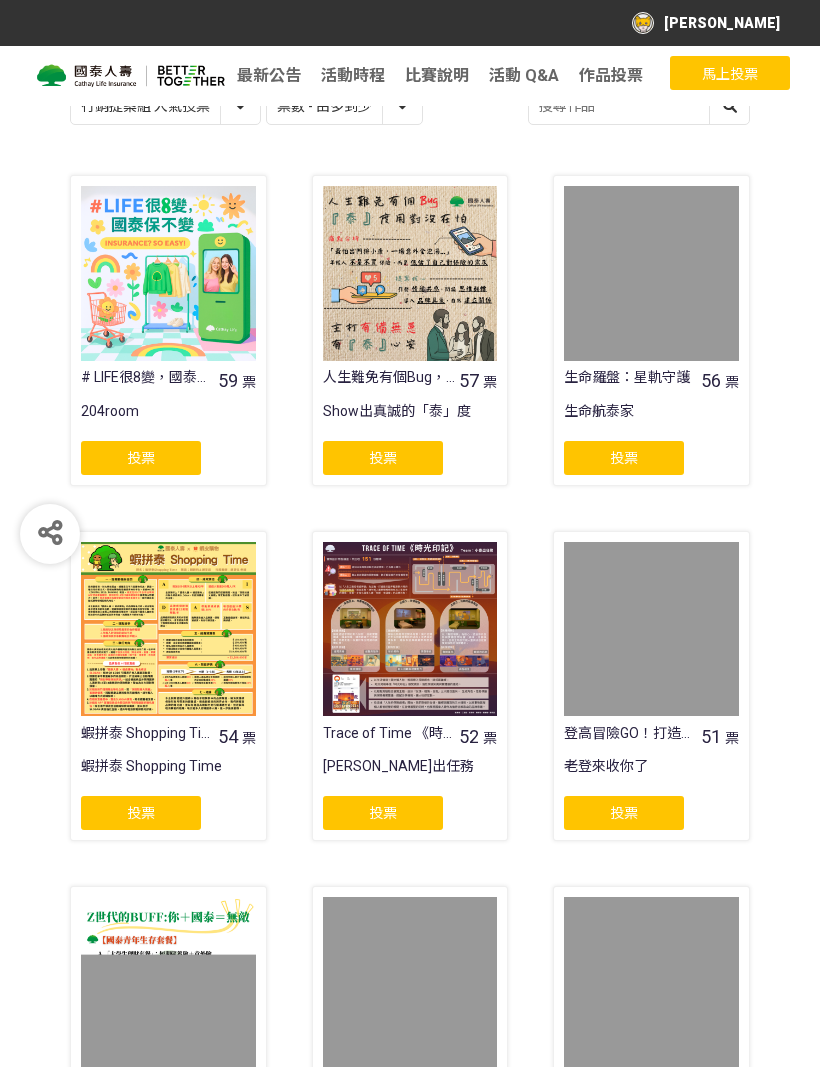 scroll, scrollTop: 359, scrollLeft: 0, axis: vertical 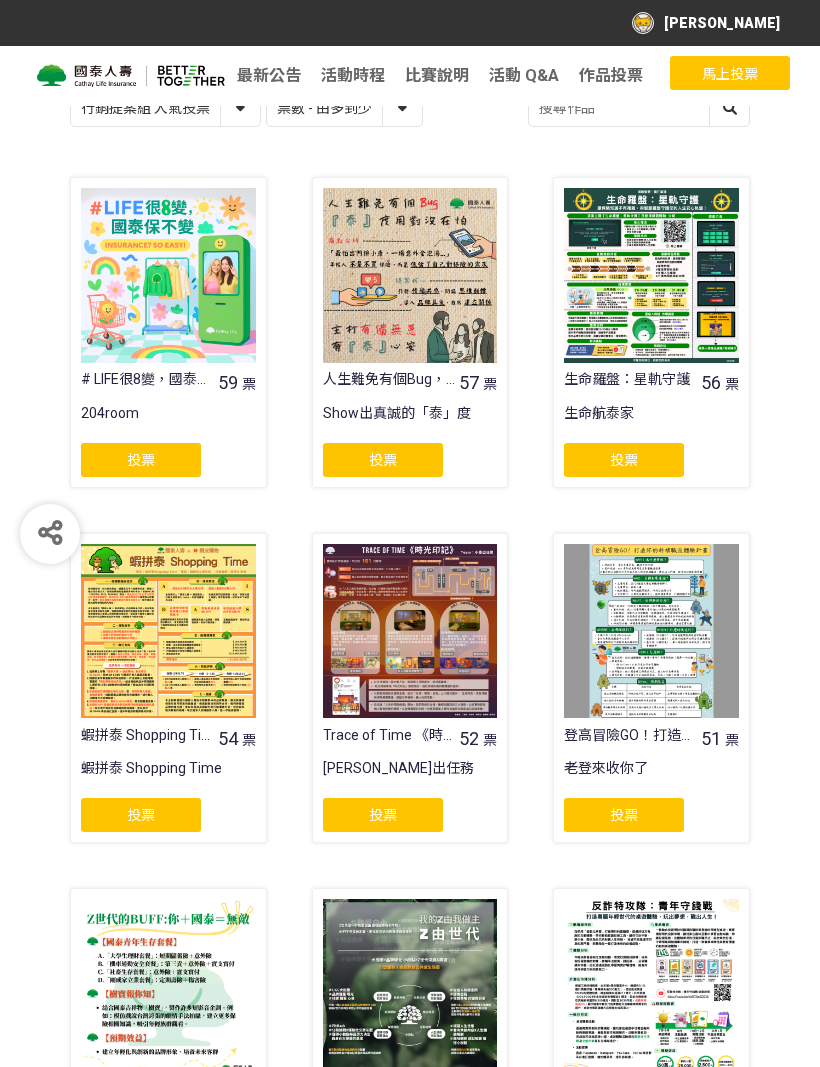 click on "投票" at bounding box center [624, 815] 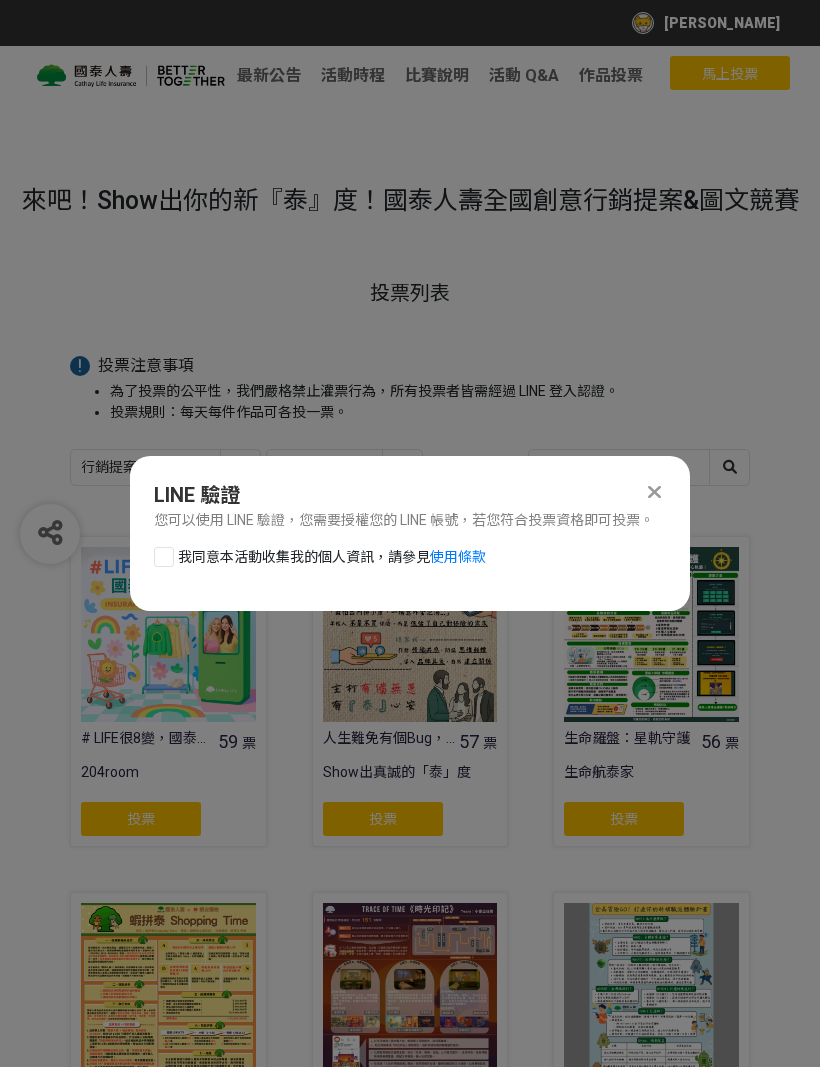 scroll, scrollTop: 0, scrollLeft: 0, axis: both 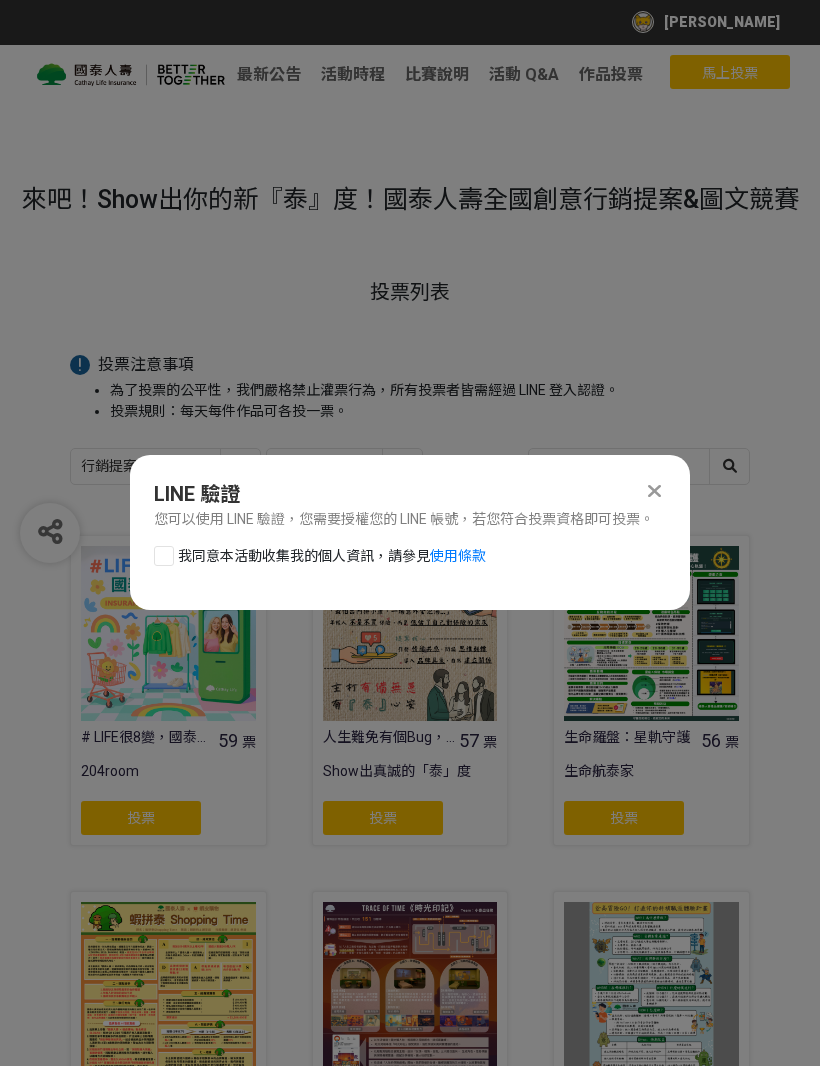 click at bounding box center (164, 557) 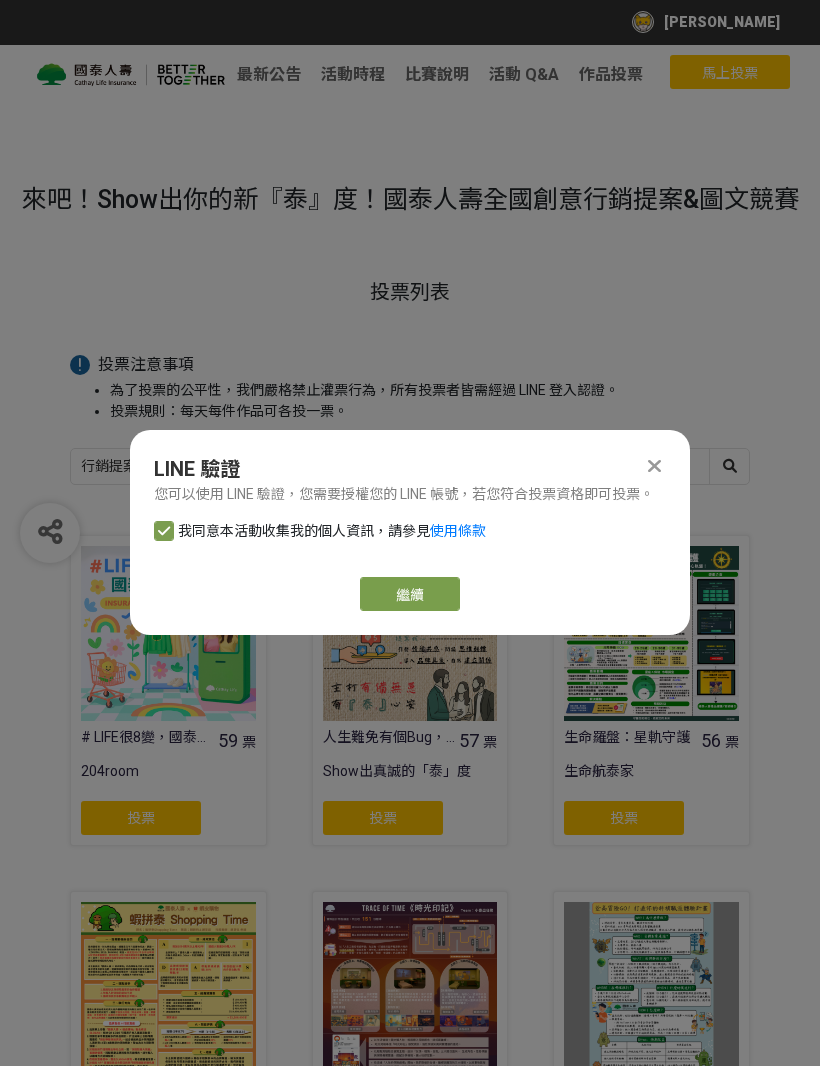 click on "LINE 驗證 您可以使用 LINE 驗證，您需要授權您的 LINE 帳號，若您符合投票資格即可投票。 我同意本活動收集我的個人資訊，請參見  使用條款 繼續" at bounding box center [410, 533] 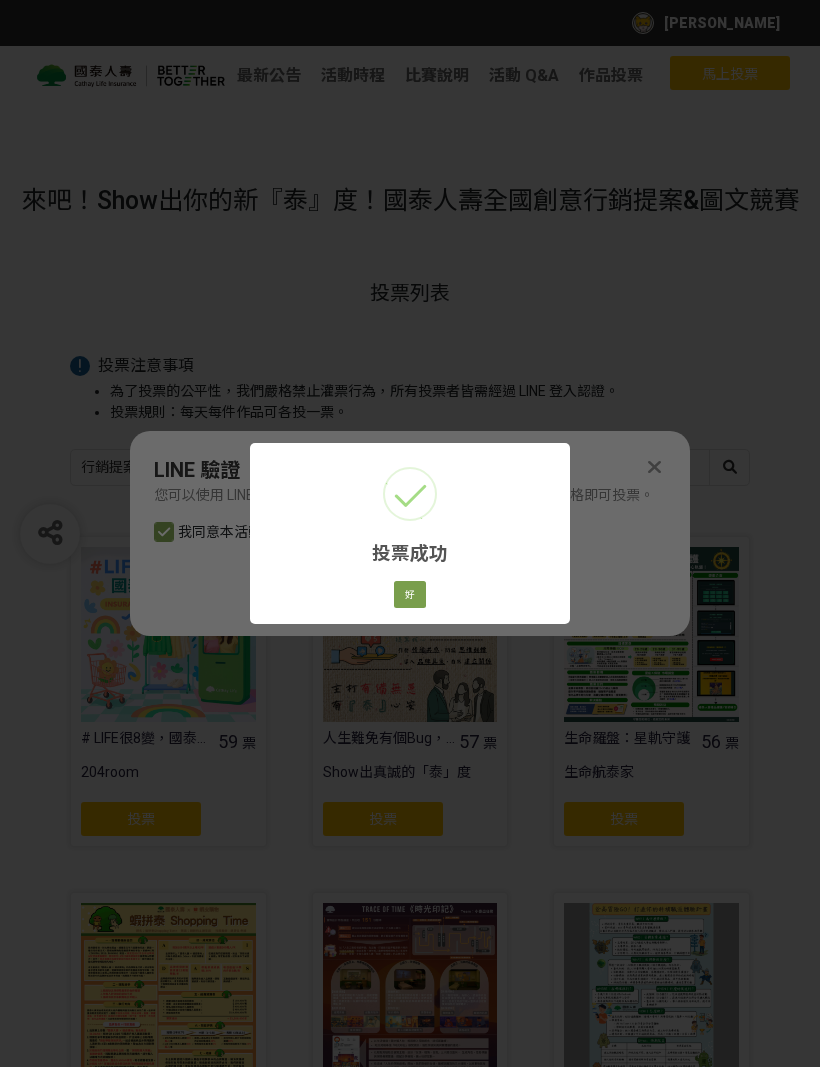 click on "好" at bounding box center (410, 595) 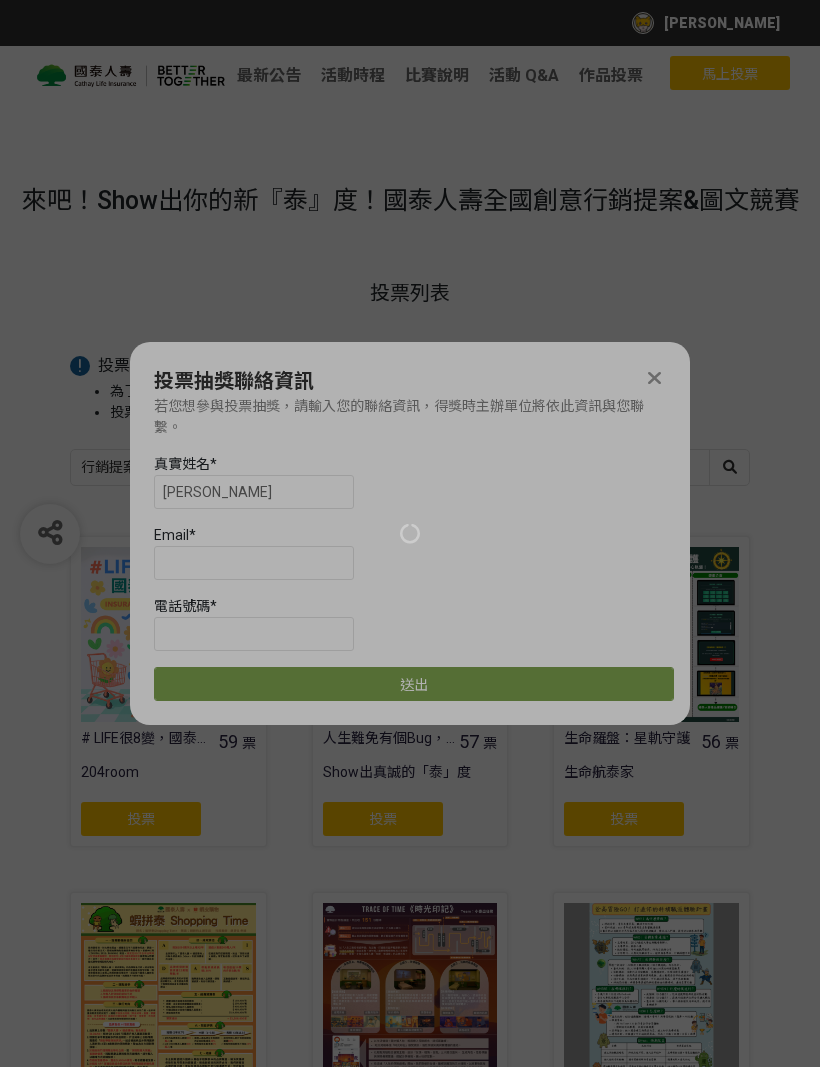 click at bounding box center [410, 533] 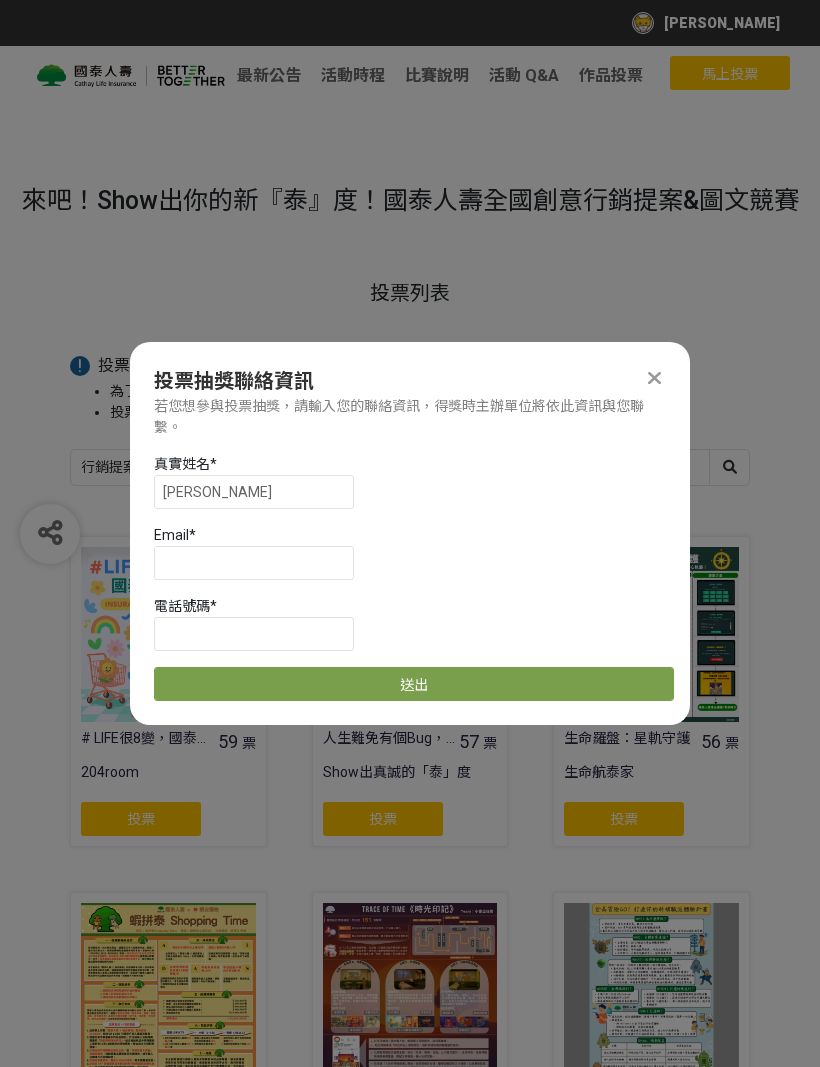 click on "投票列表 投票注意事項 為了投票的公平性，我們嚴格禁止灌票行為，所有投票者皆需經過 LINE 登入認證。 投票規則：每天每件作品可各投一票。 創意圖文組 人氣投票 行銷提案組 人氣投票 作品 - 由新到舊 作品 - 由舊到新 票數 - 由多到少 票數 - 由少到多 # LIFE很8變，國泰保不變 — 經得起時間的考驗 59 票 204room 投票 人生難免有個Bug，「泰」度用對沒在怕 57 票 Show出真誠的「泰」度 投票 生命羅盤：星軌守護 56 票 生命航泰家 投票 蝦拼泰 Shopping Time 54 票 蝦拼泰 Shopping Time 投票 Trace of Time 《時光印記》 52 票 [PERSON_NAME]出任務 投票 登高冒險GO！打造你的斜槓職涯體驗計畫 52 票 老登來收你了 已投票 Z世代的BUFF:你＋國泰＝無敵 48 票 嘎嘎烏拉拉 投票 Z由世代 47 票 北海小英雄 投票 反詐特攻隊：青年守錢戰 46 票 567小隊 投票 繫上國泰，煩惱Say Bye！ 46 票 國泰不繫你試試 投票" at bounding box center (410, 1135) 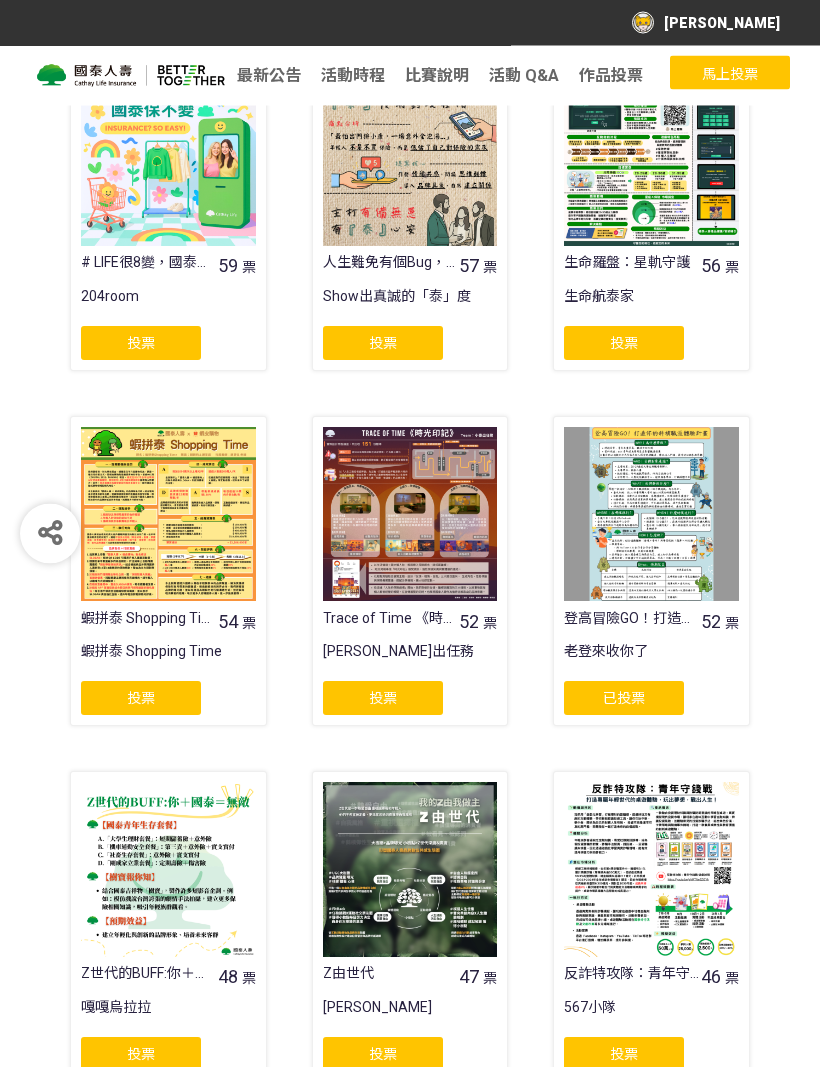 scroll, scrollTop: 477, scrollLeft: 0, axis: vertical 